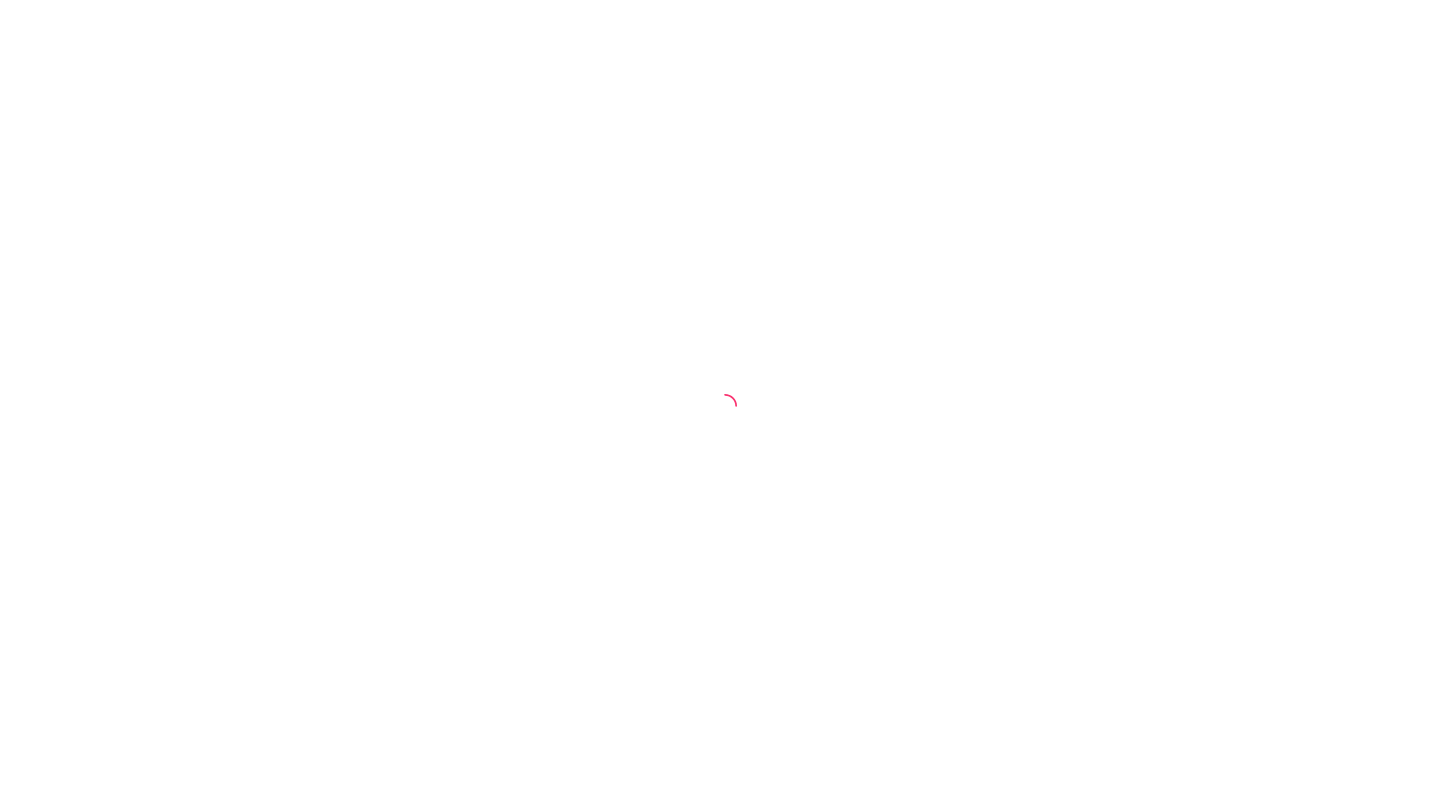 scroll, scrollTop: 0, scrollLeft: 0, axis: both 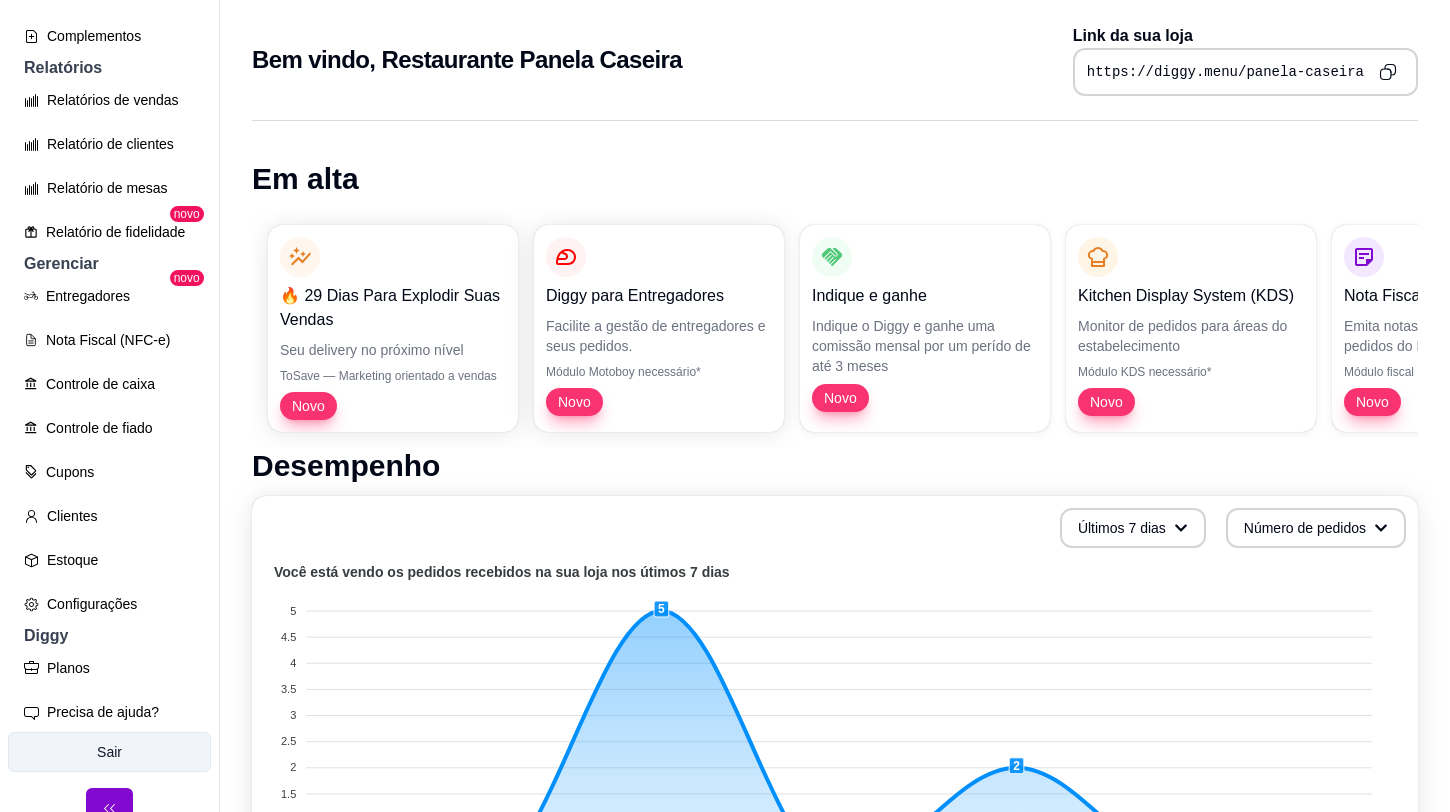 click on "Sair" at bounding box center [109, 752] 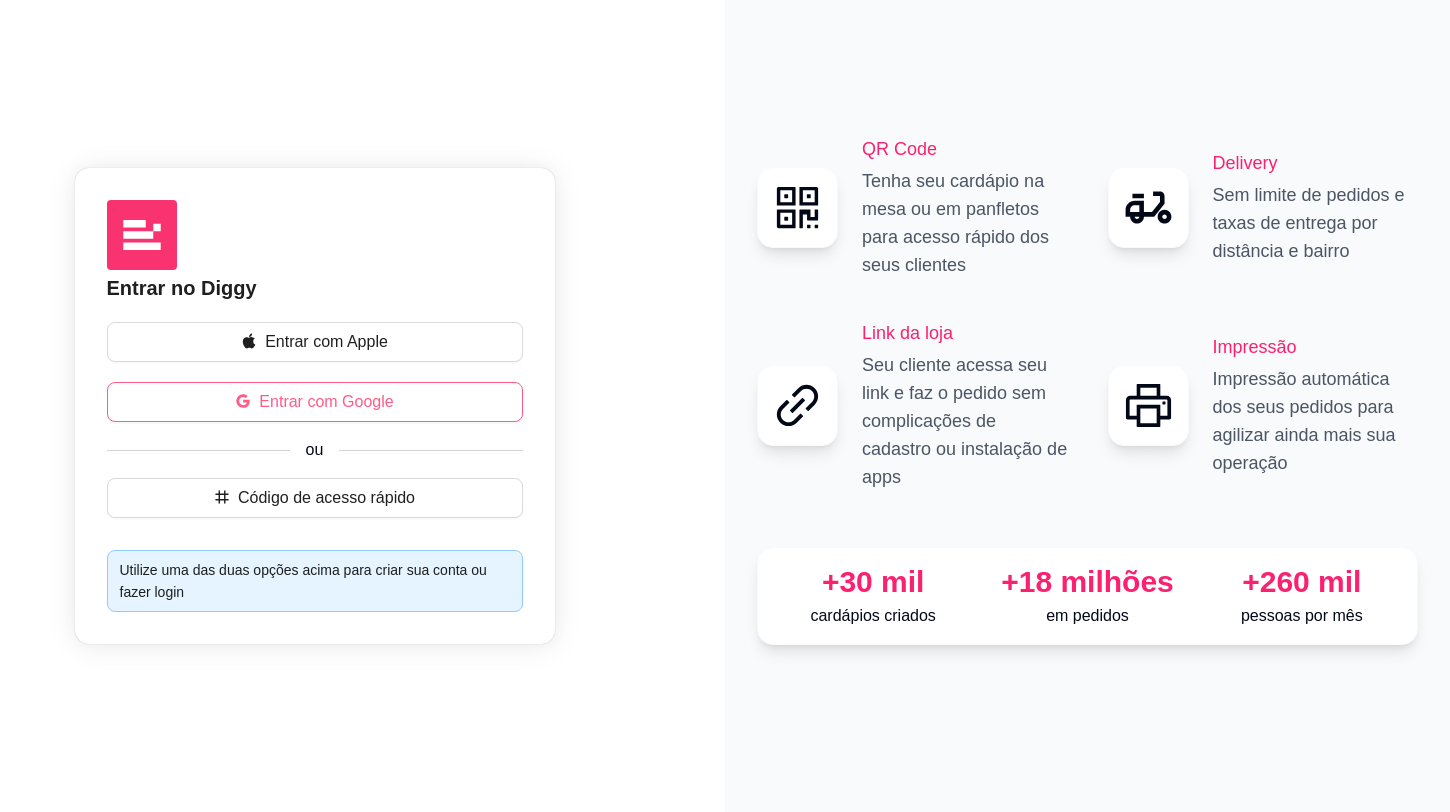 click on "Entrar com Google" at bounding box center [326, 402] 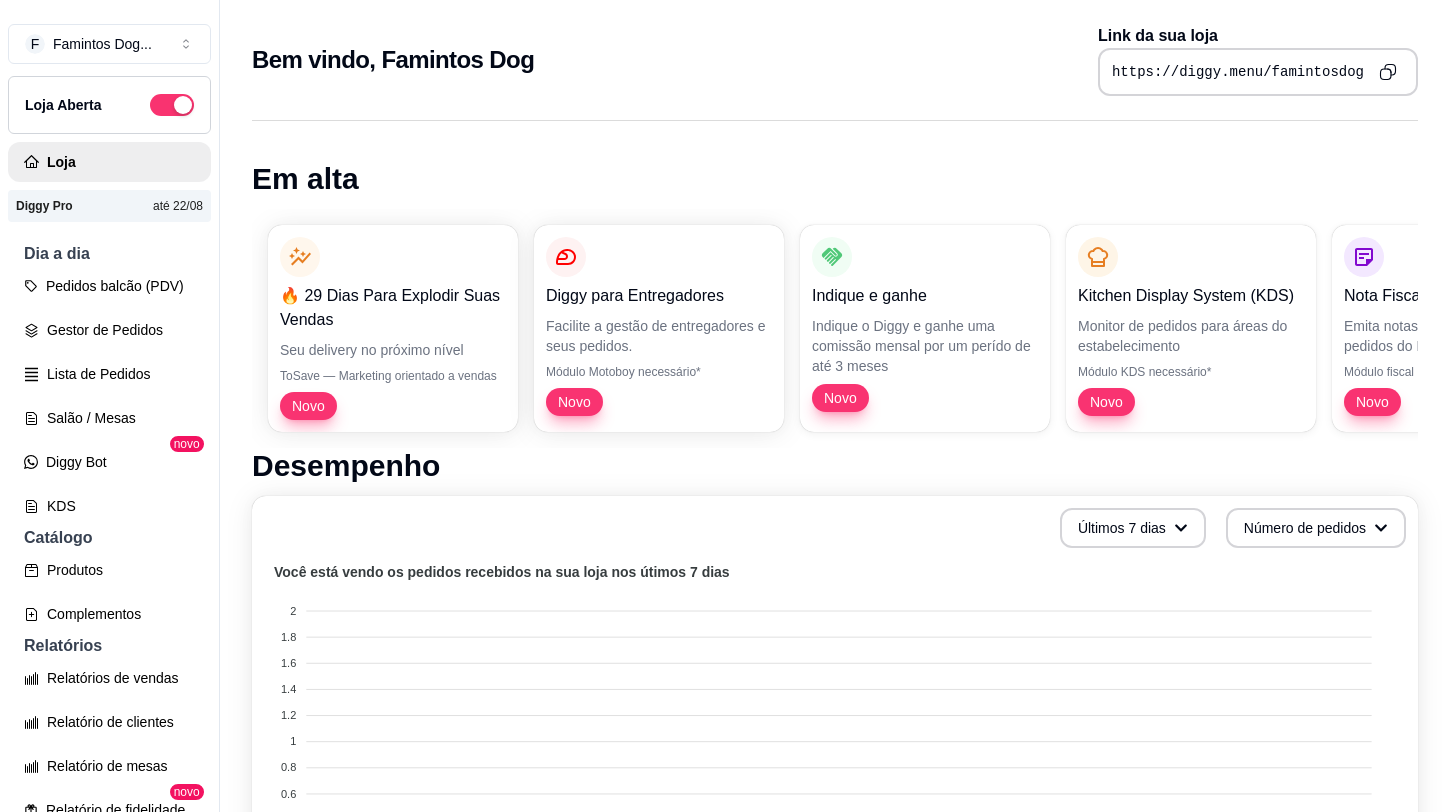 scroll, scrollTop: 32, scrollLeft: 0, axis: vertical 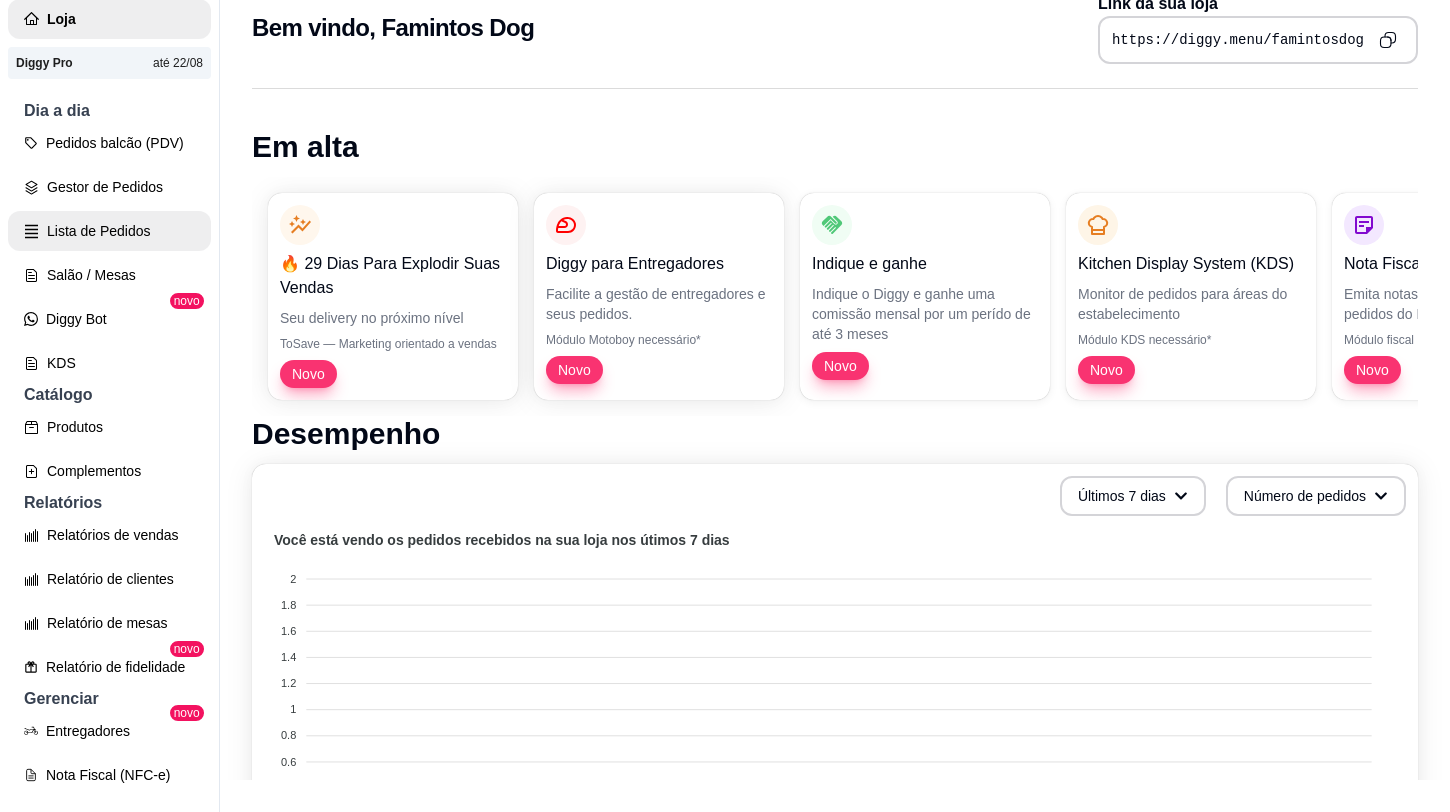 click on "Lista de Pedidos" at bounding box center [109, 231] 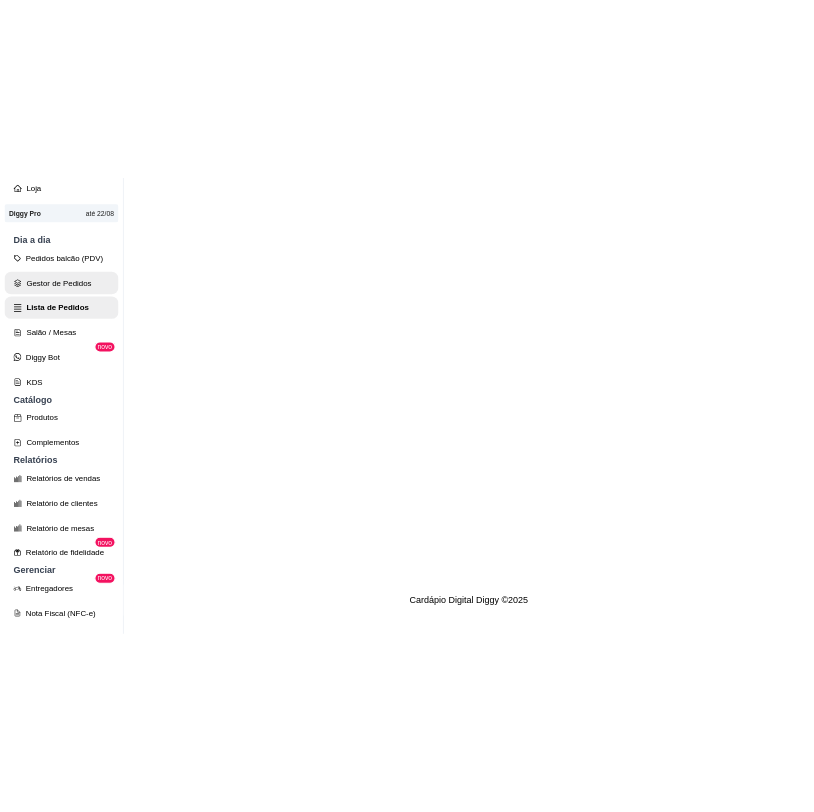 scroll, scrollTop: 0, scrollLeft: 0, axis: both 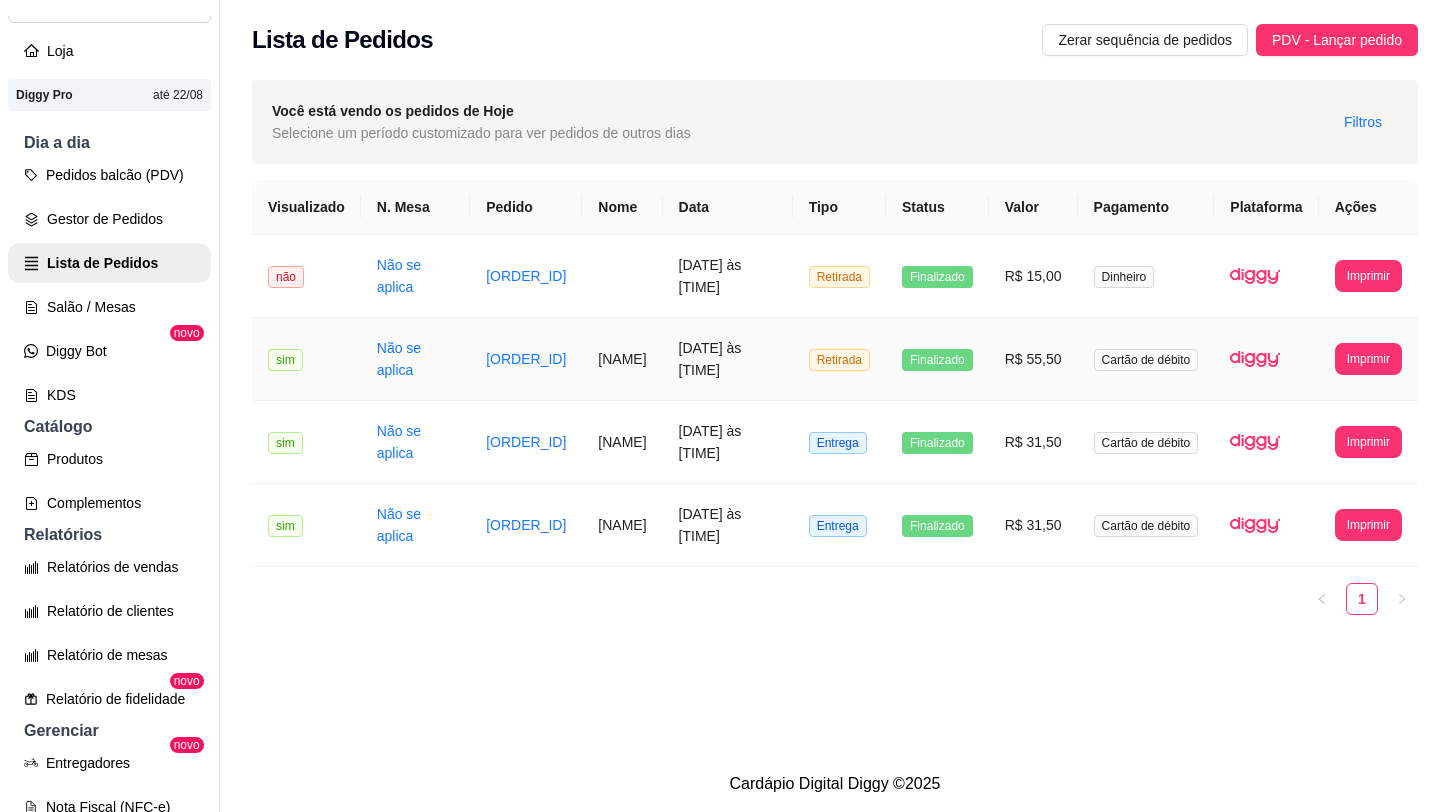 click on "R$ 55,50" at bounding box center (1033, 359) 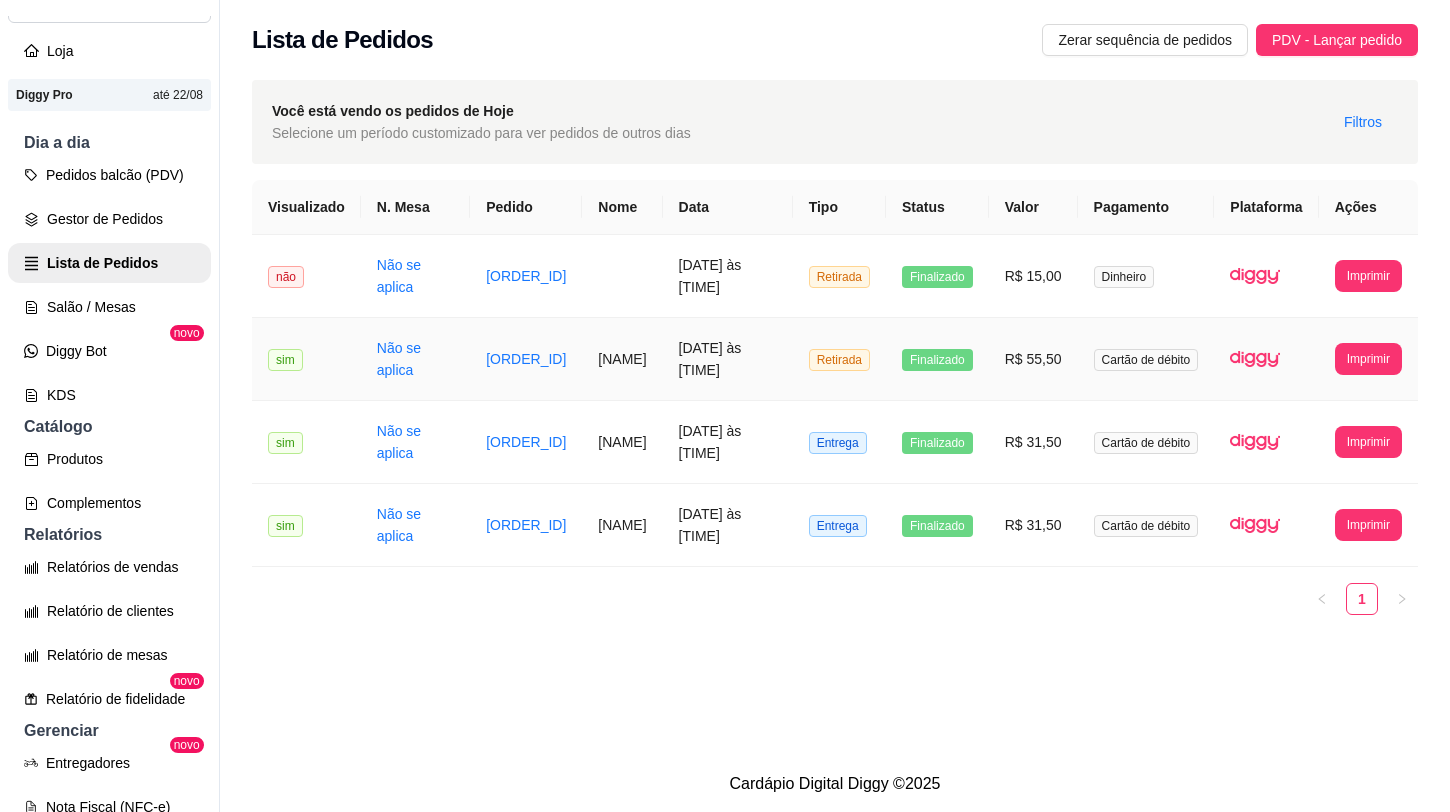 click on "[ORDER_ID]" at bounding box center (526, 359) 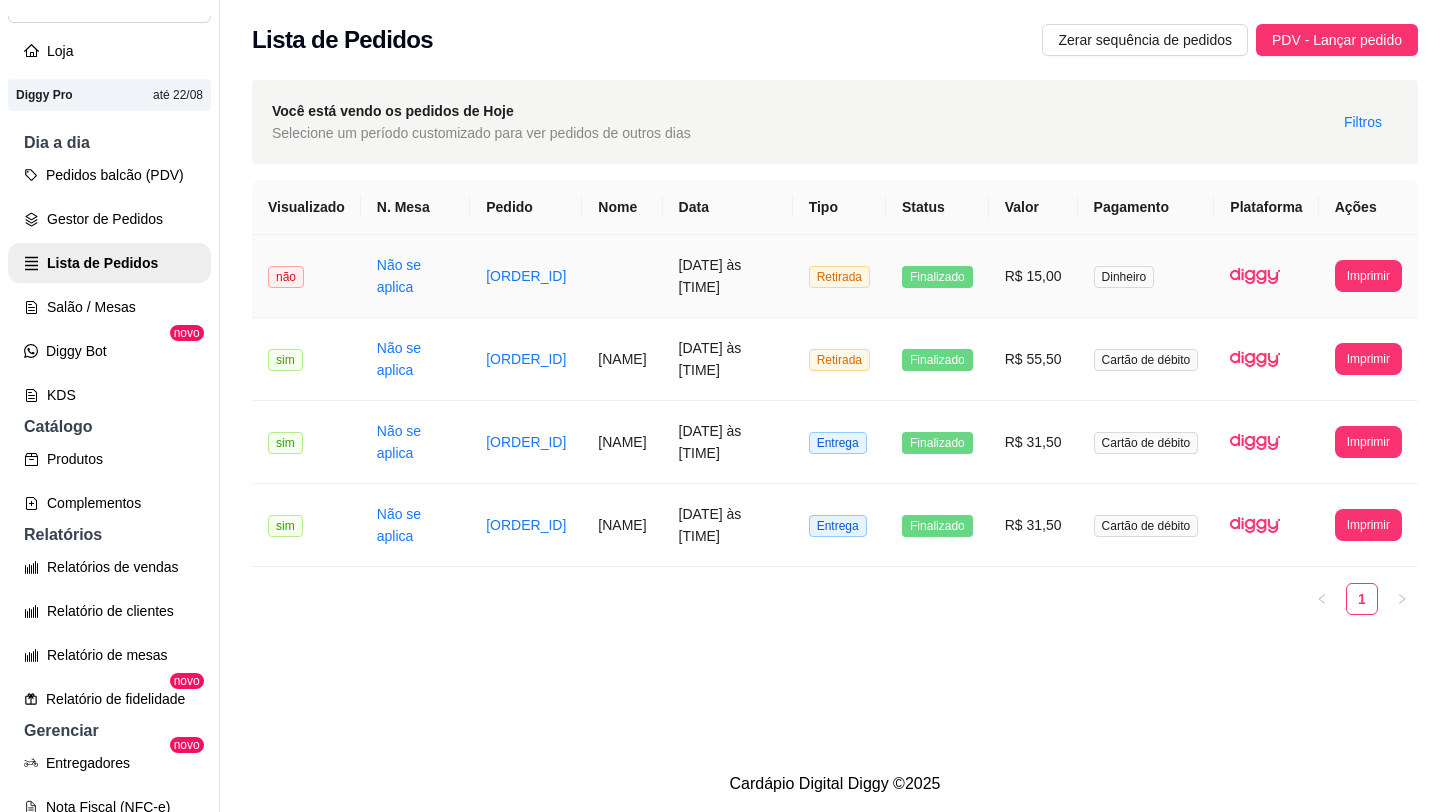 click on "[DATE] às [TIME]" at bounding box center (728, 276) 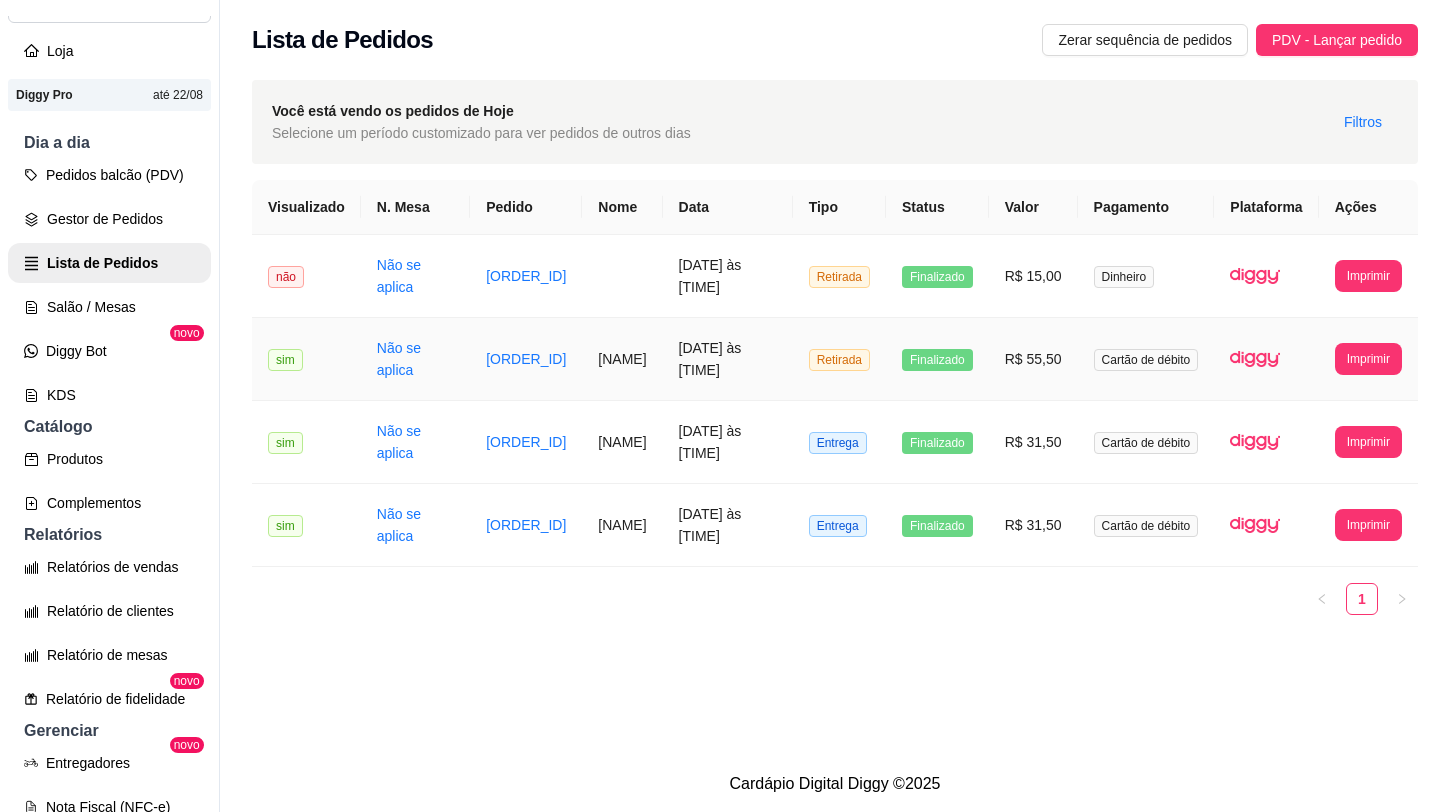 click on "[FIRST]" at bounding box center (622, 359) 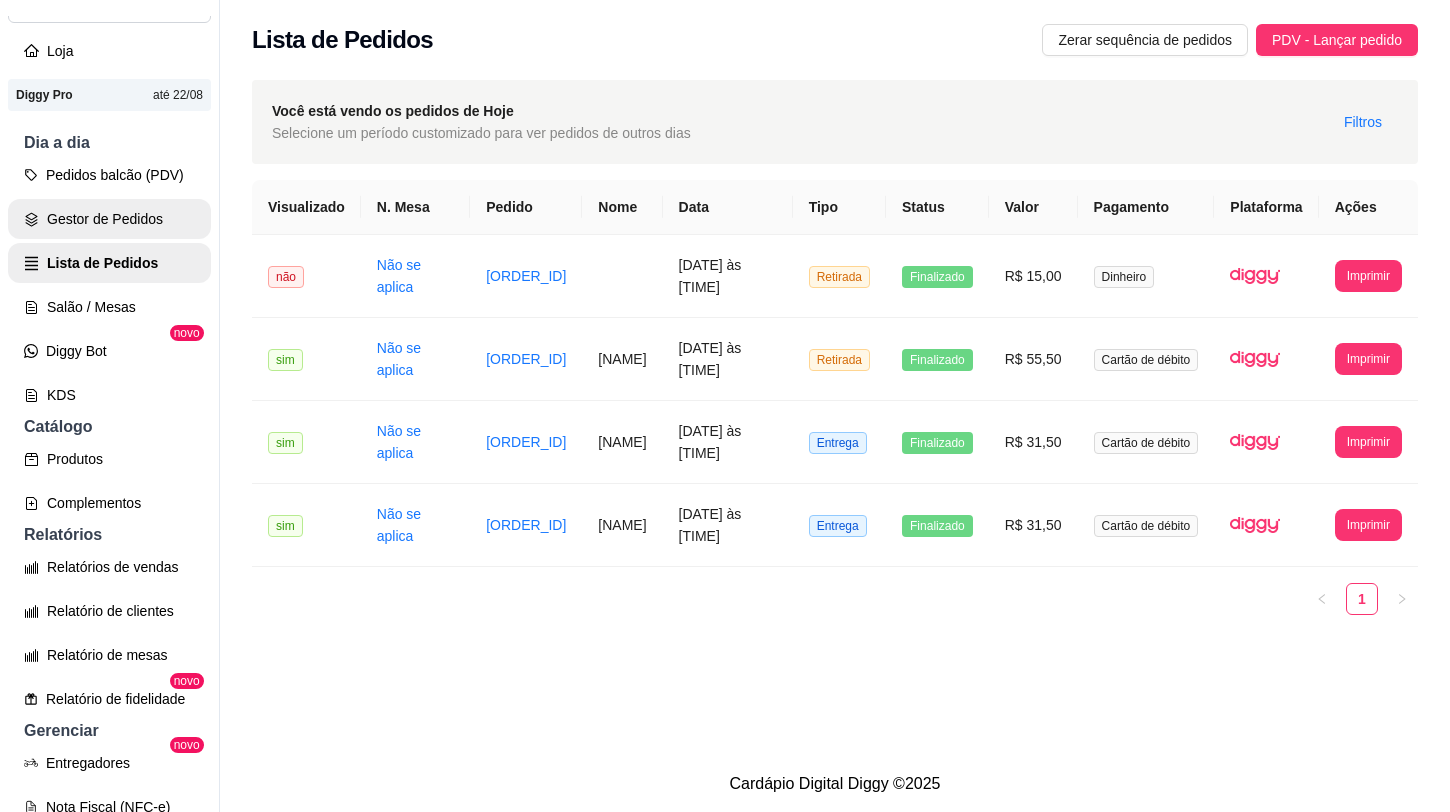 click on "Gestor de Pedidos" at bounding box center (109, 219) 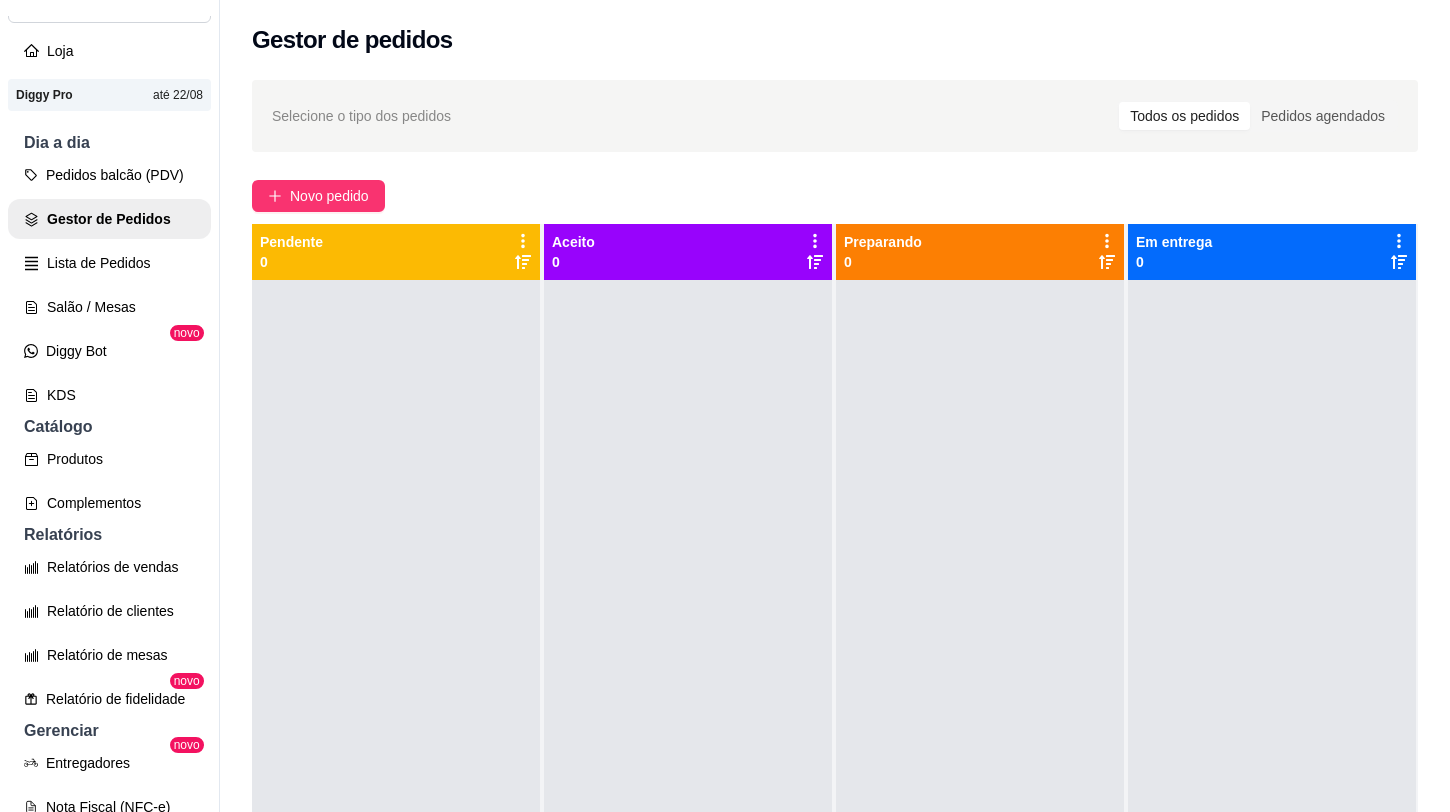 click on "Pedidos balcão (PDV) Gestor de Pedidos Lista de Pedidos Salão / Mesas Diggy Bot novo KDS" at bounding box center [109, 285] 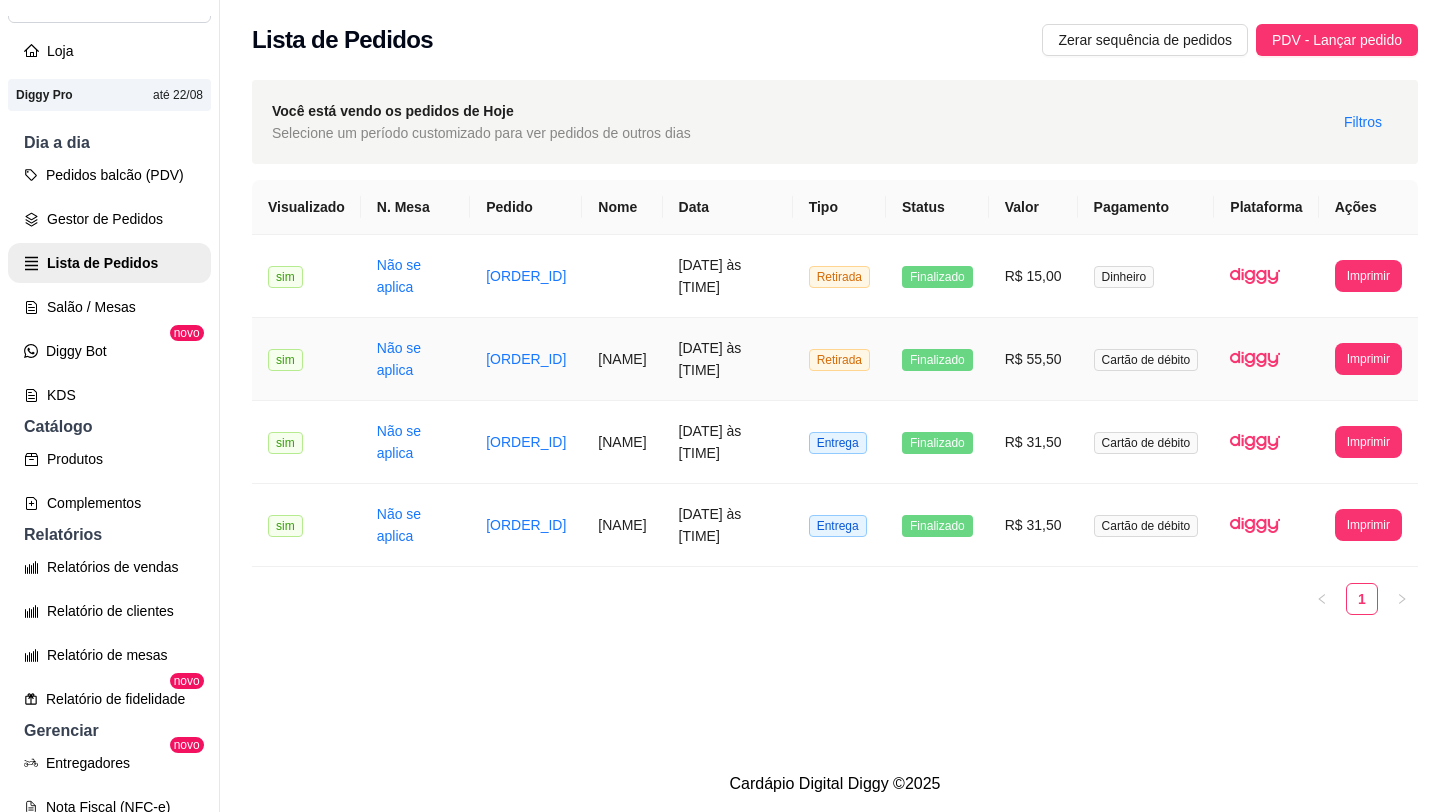 click on "[FIRST]" at bounding box center (622, 359) 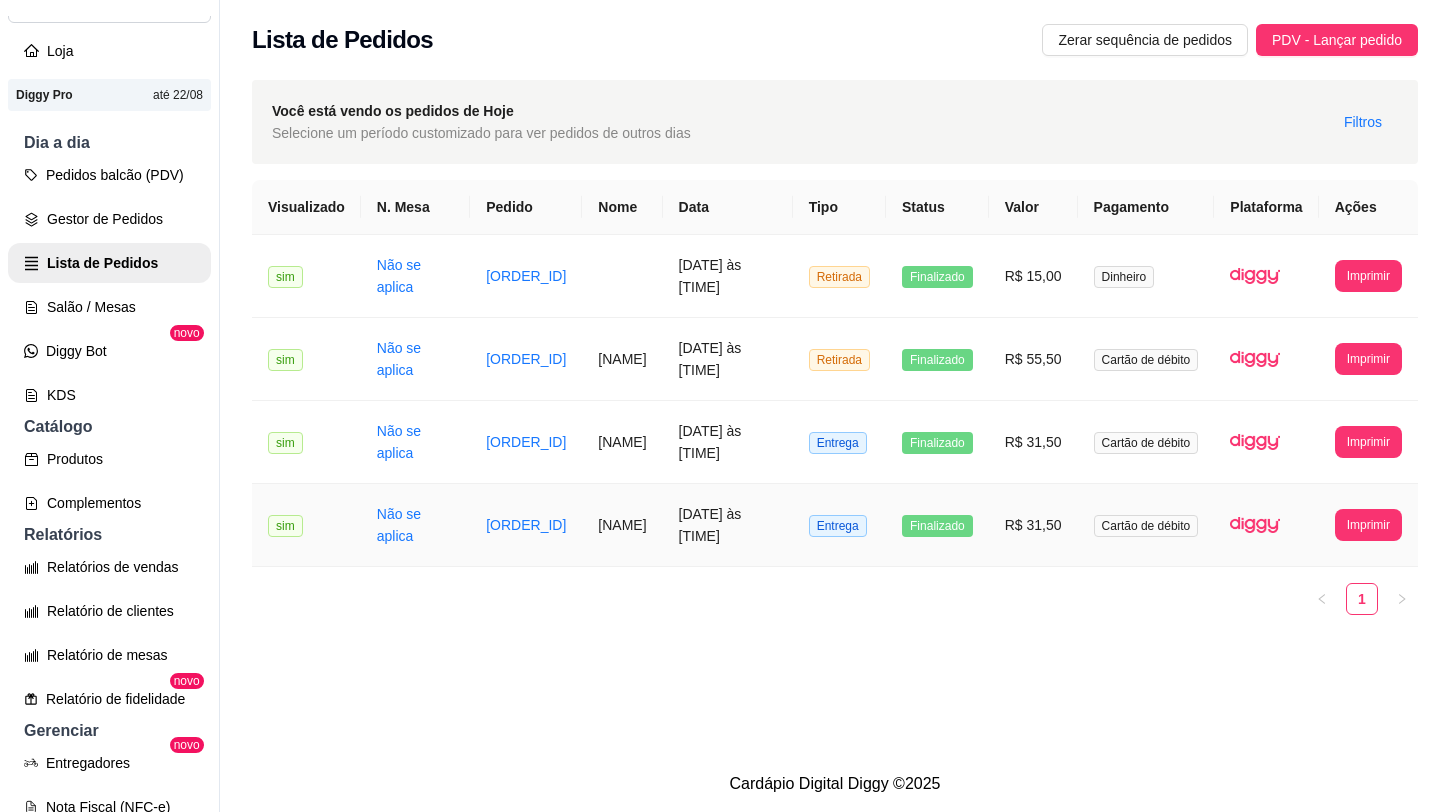 click on "[FIRST]" at bounding box center [622, 525] 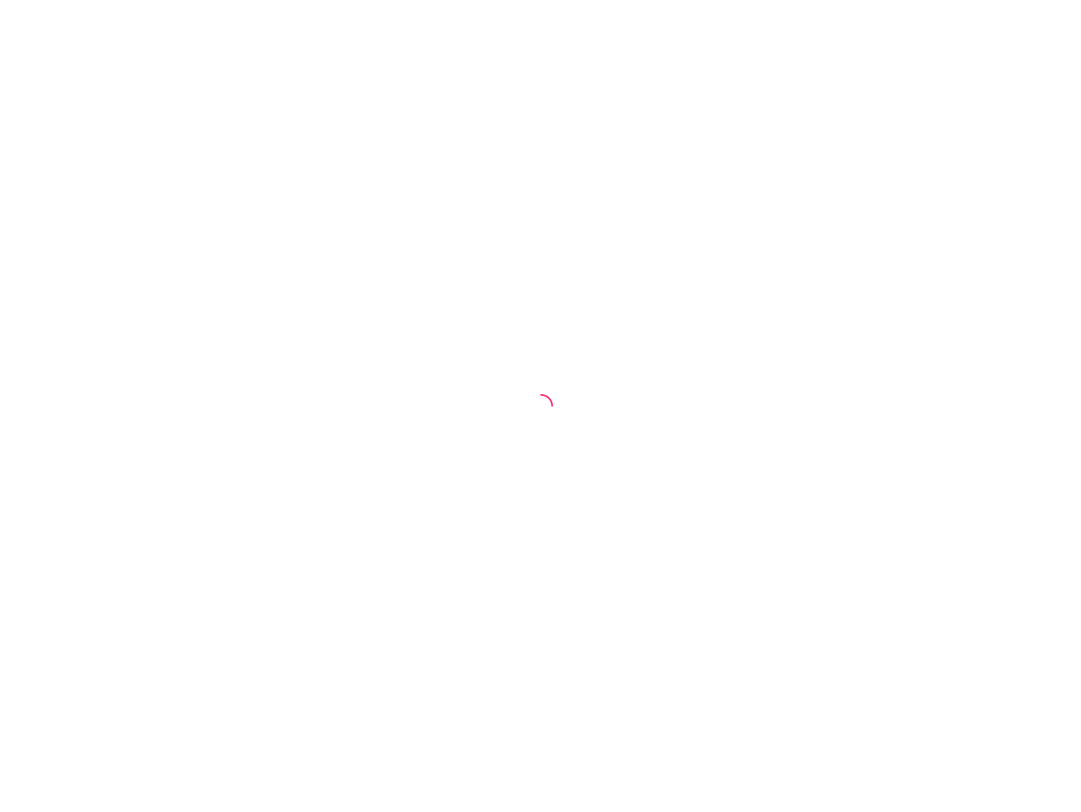 scroll, scrollTop: 0, scrollLeft: 0, axis: both 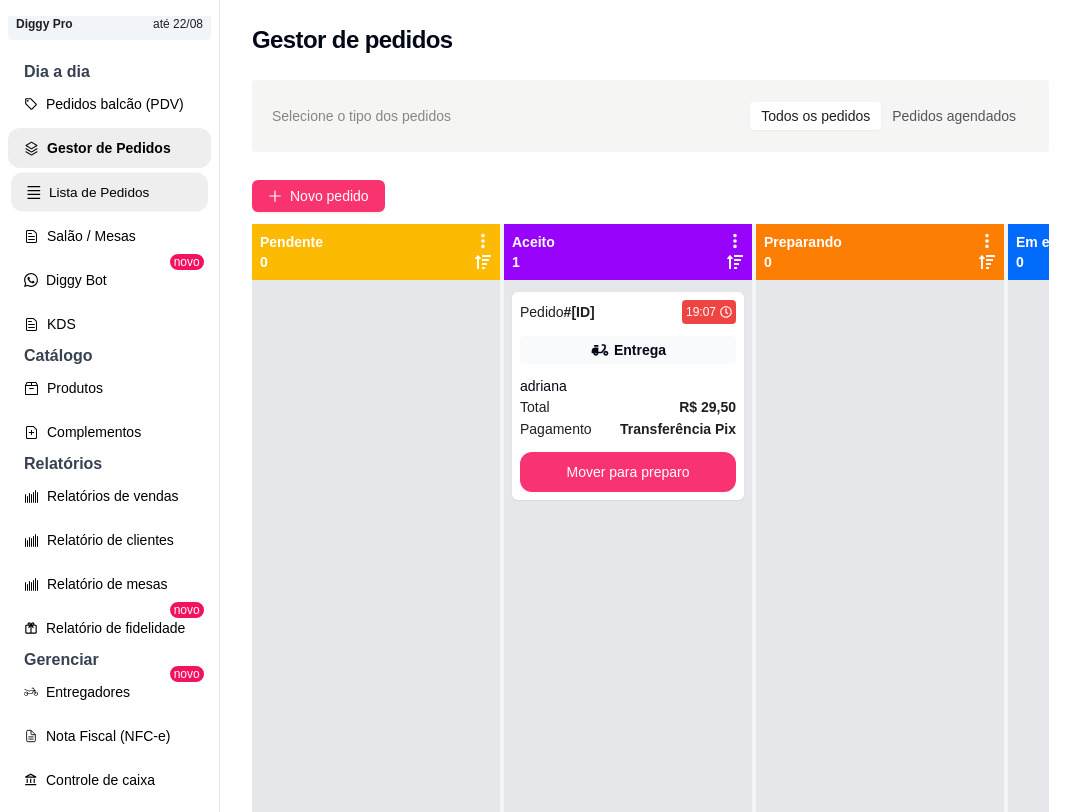 click on "Lista de Pedidos" at bounding box center [109, 192] 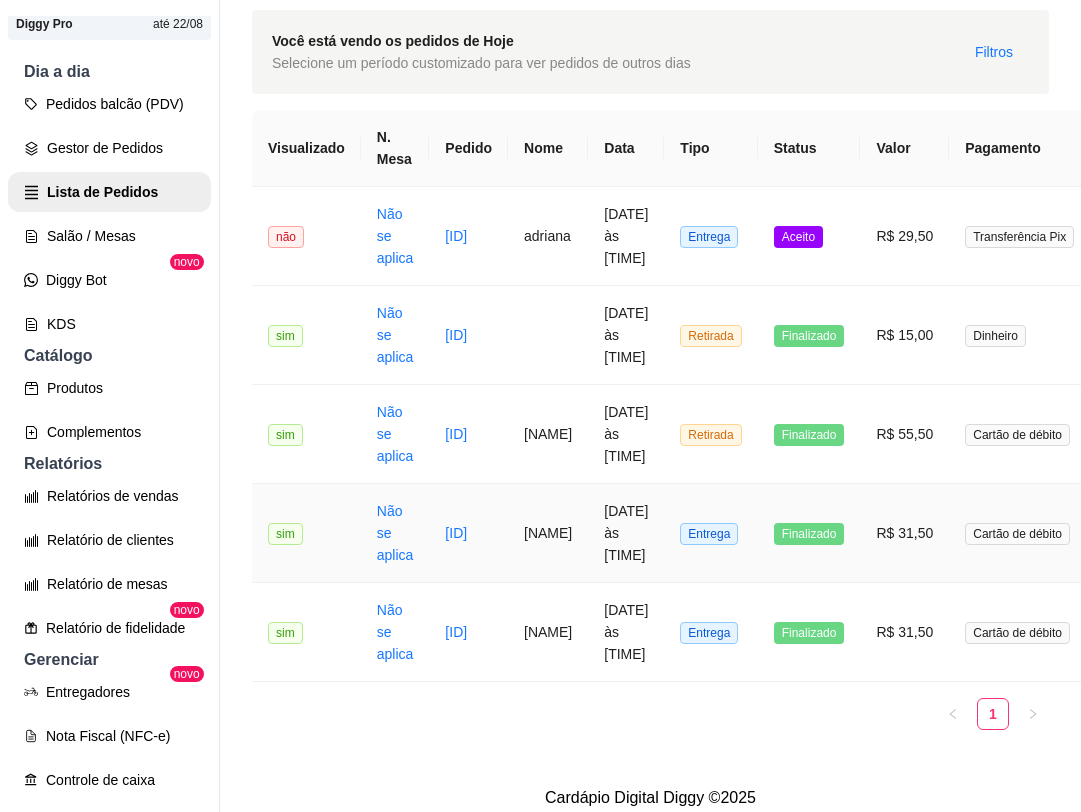 scroll, scrollTop: 80, scrollLeft: 0, axis: vertical 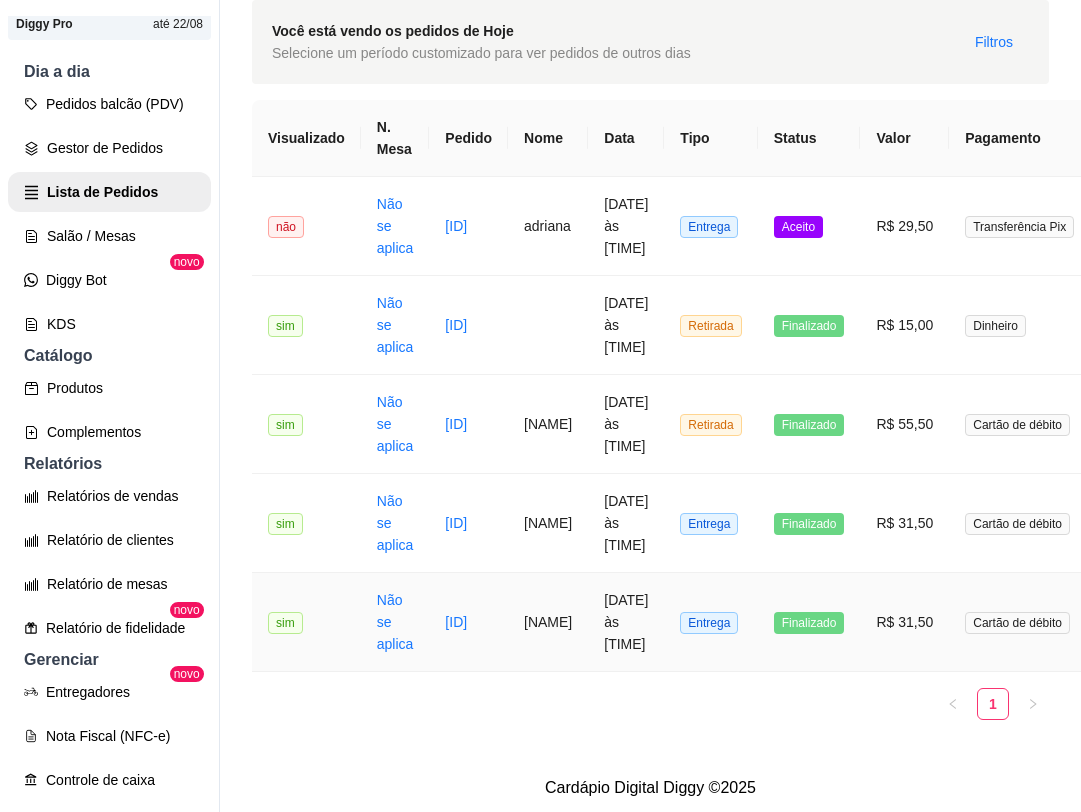 click on "[FIRST]" at bounding box center (548, 622) 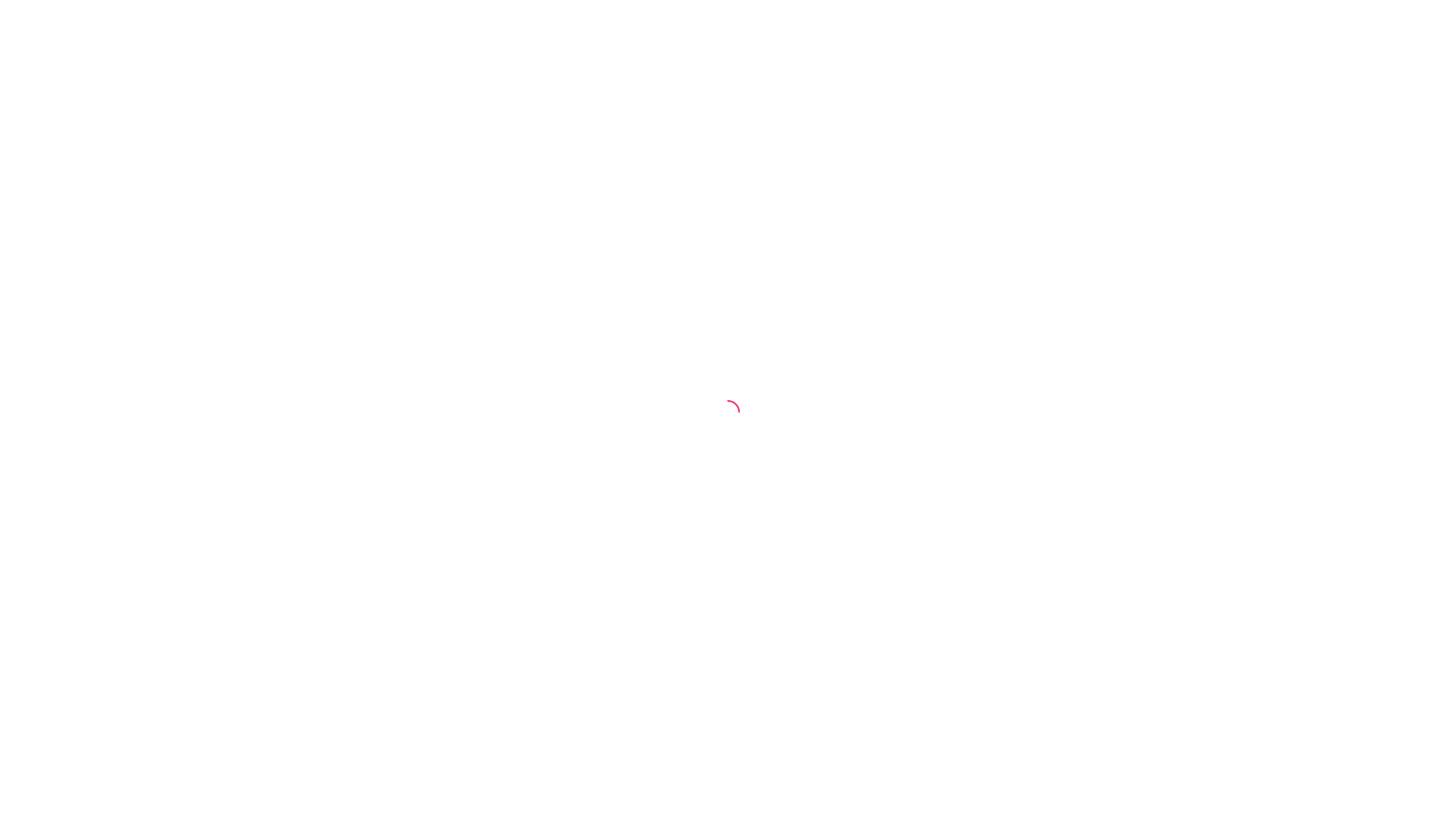 scroll, scrollTop: 0, scrollLeft: 0, axis: both 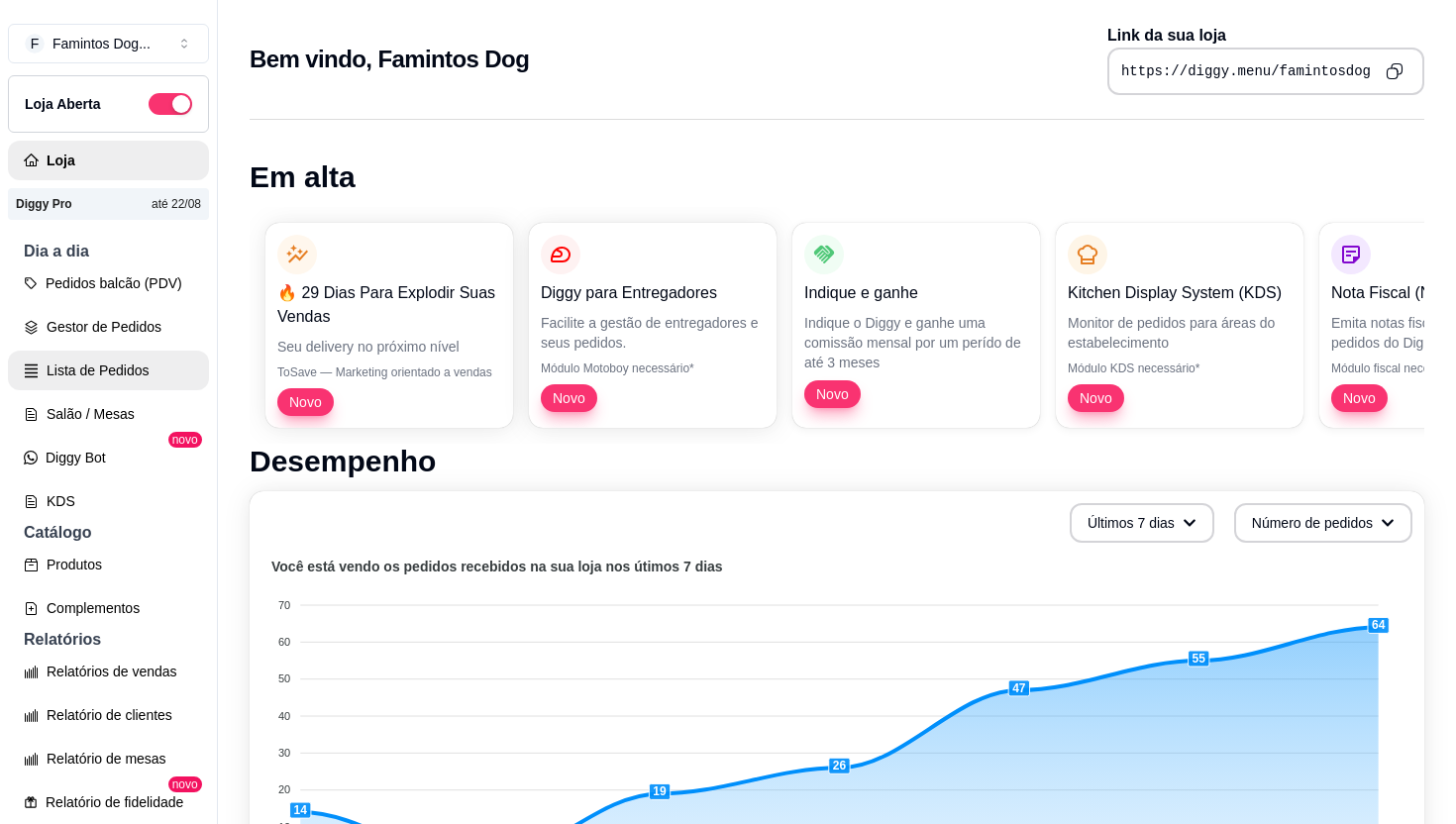 click on "Lista de Pedidos" at bounding box center (108, 370) 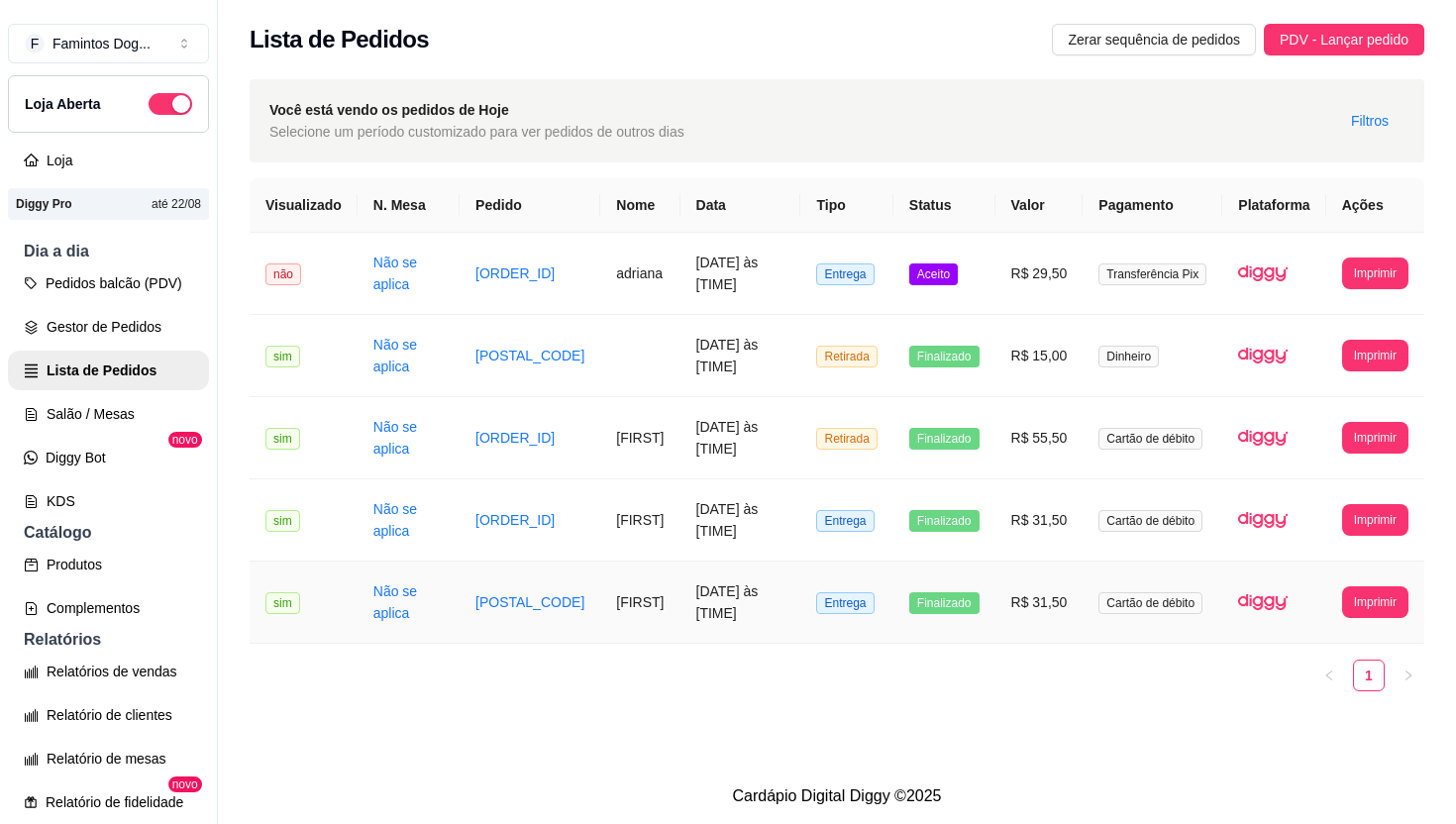 click on "[FIRST]" at bounding box center [640, 602] 